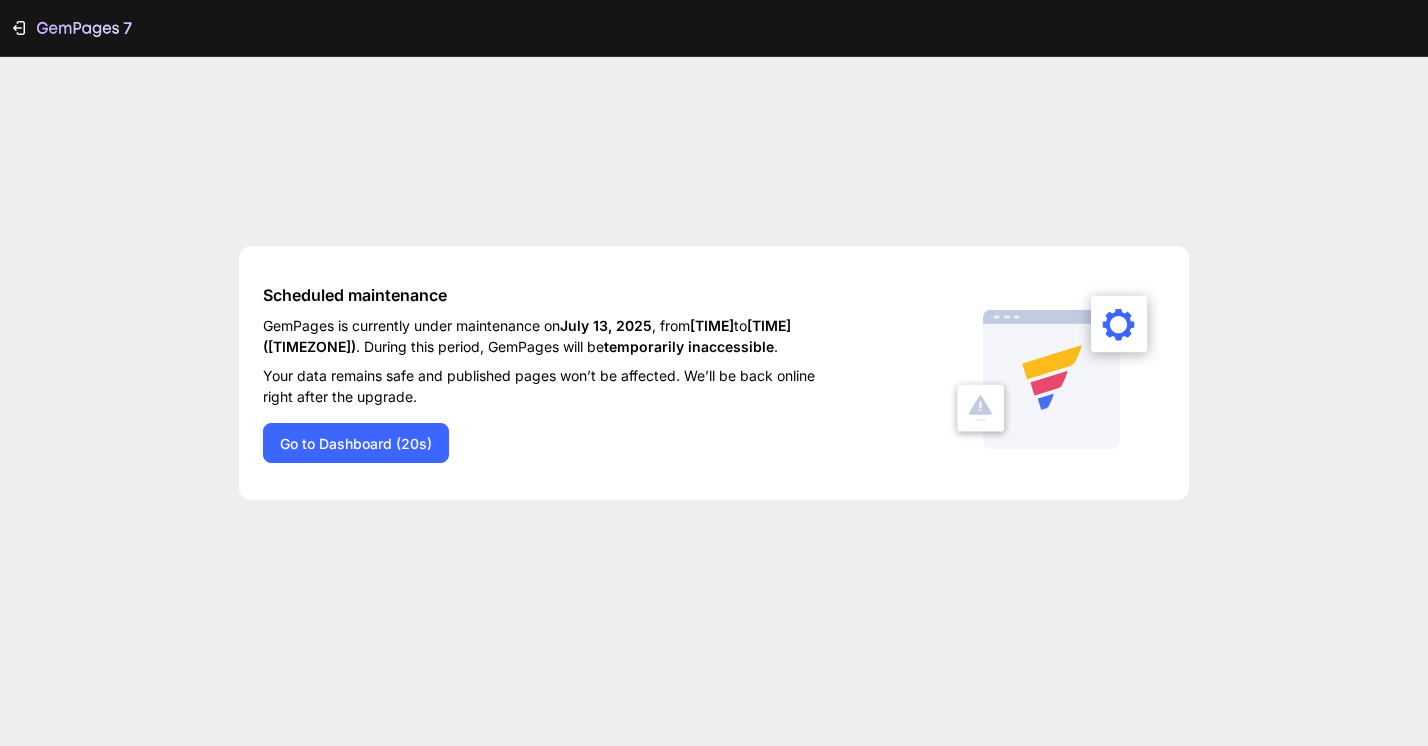 scroll, scrollTop: 0, scrollLeft: 0, axis: both 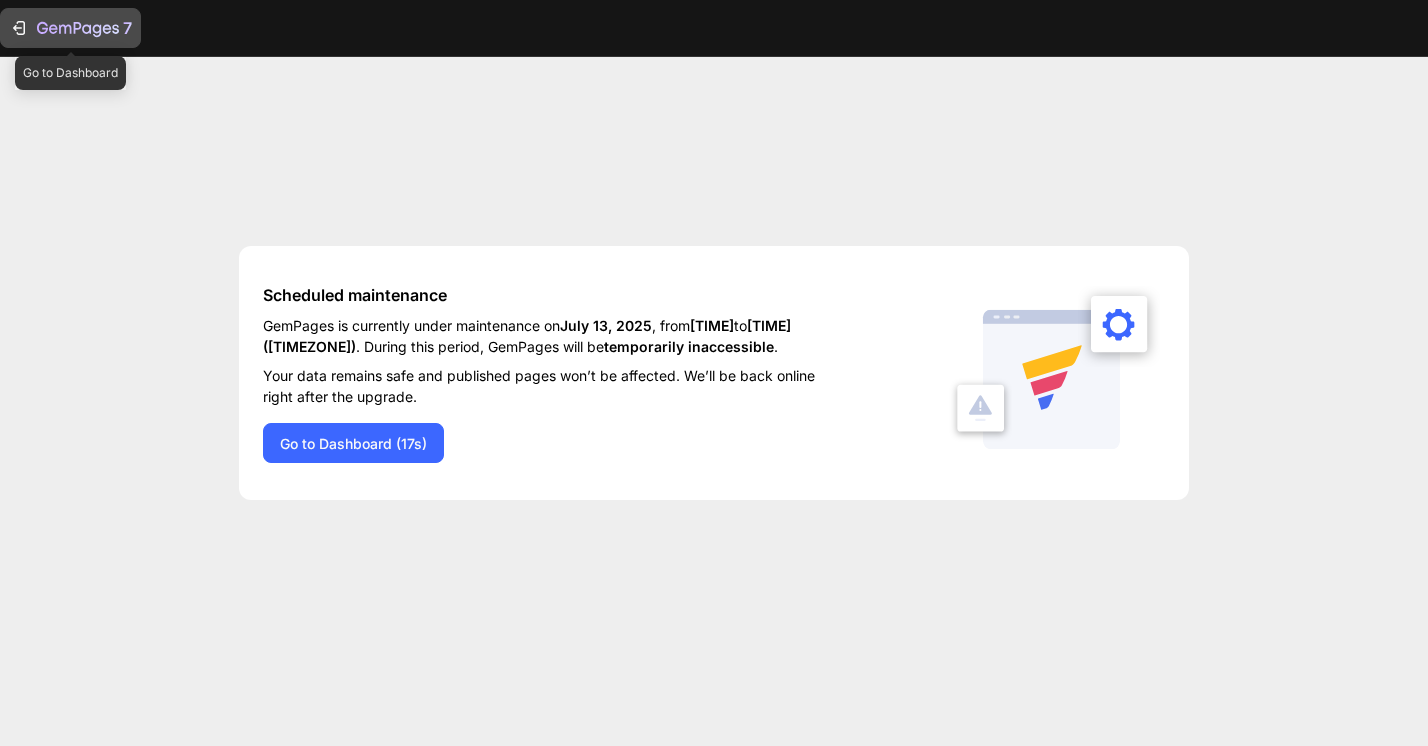 click 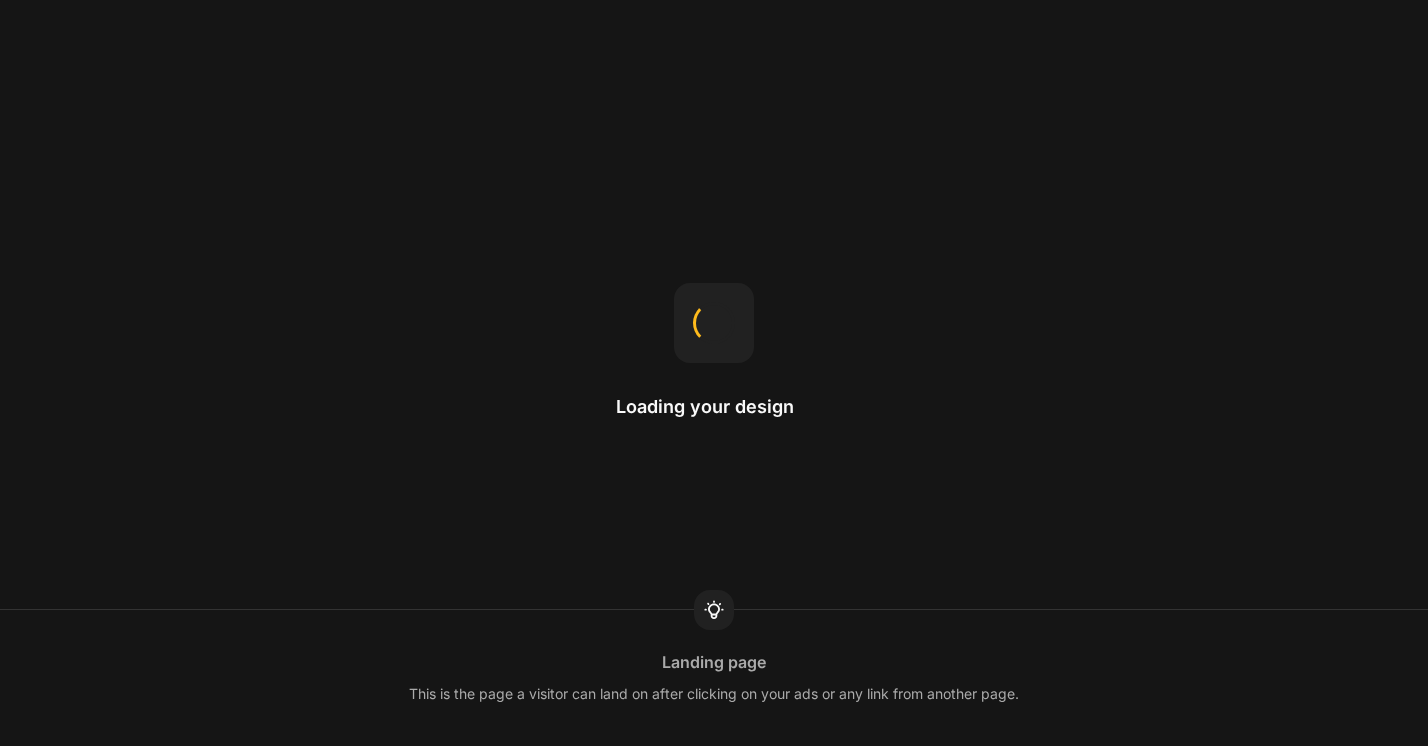 scroll, scrollTop: 0, scrollLeft: 0, axis: both 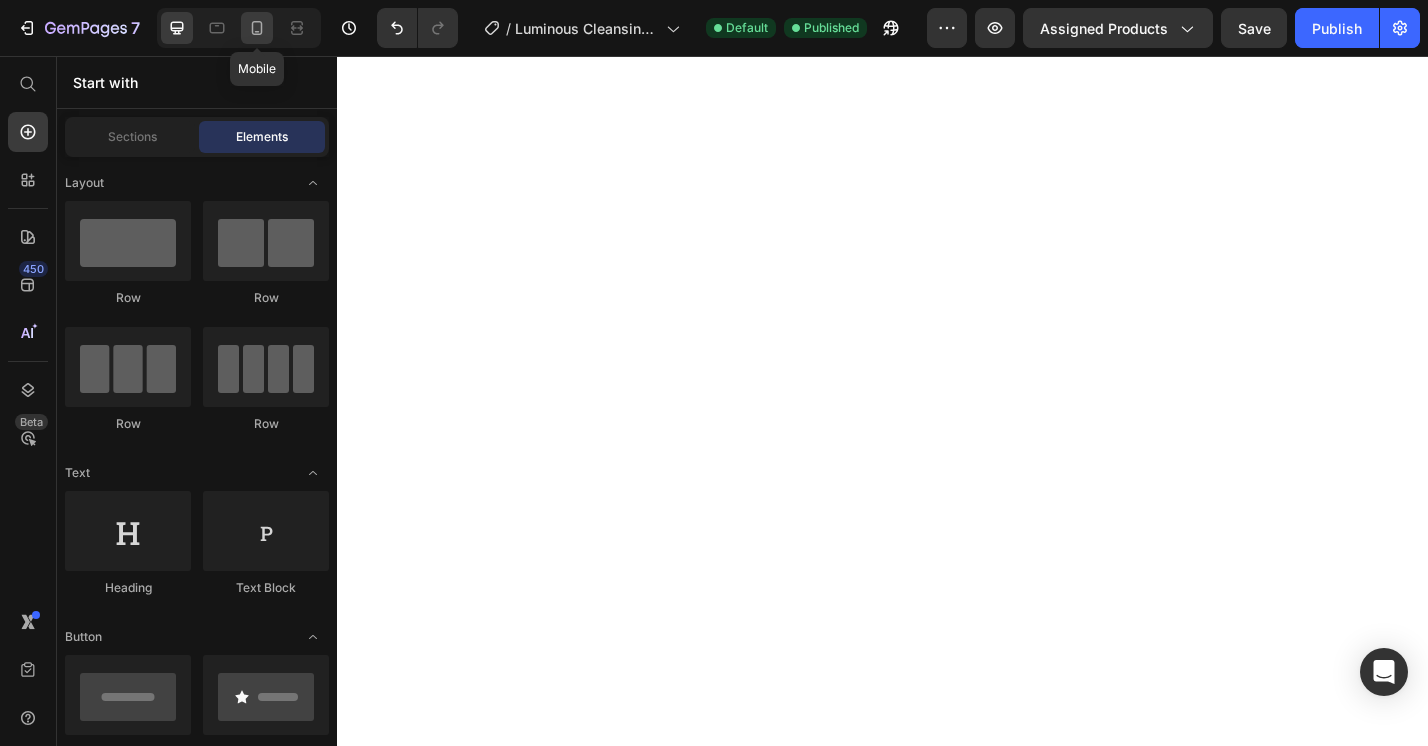 click 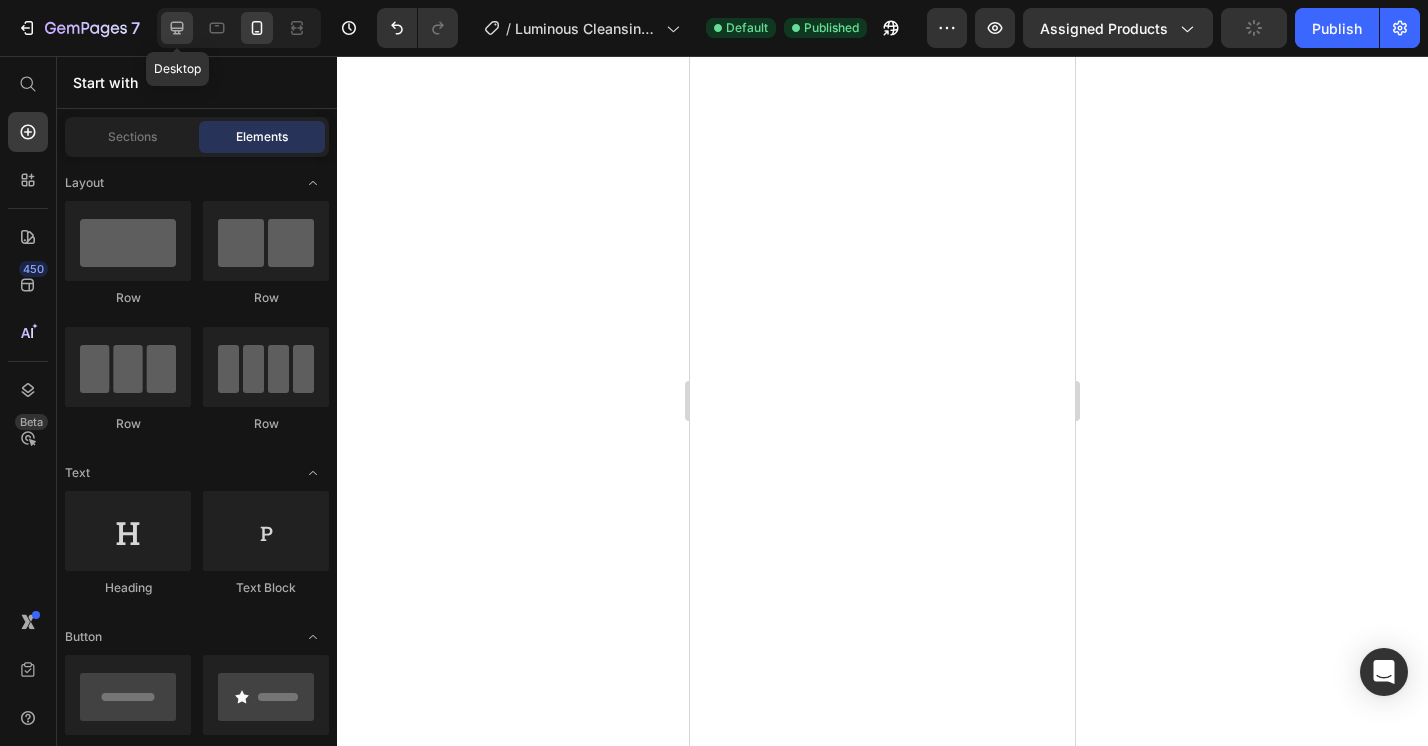 click 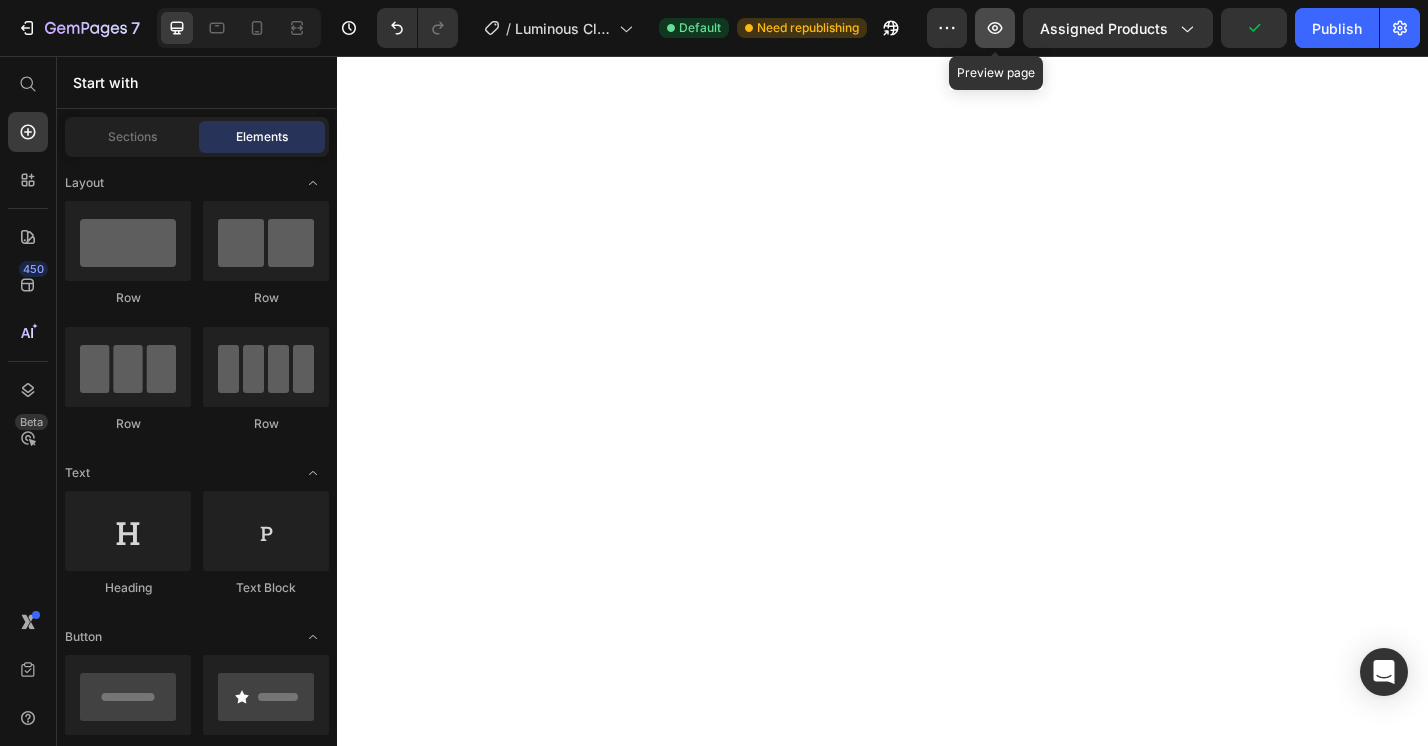 click 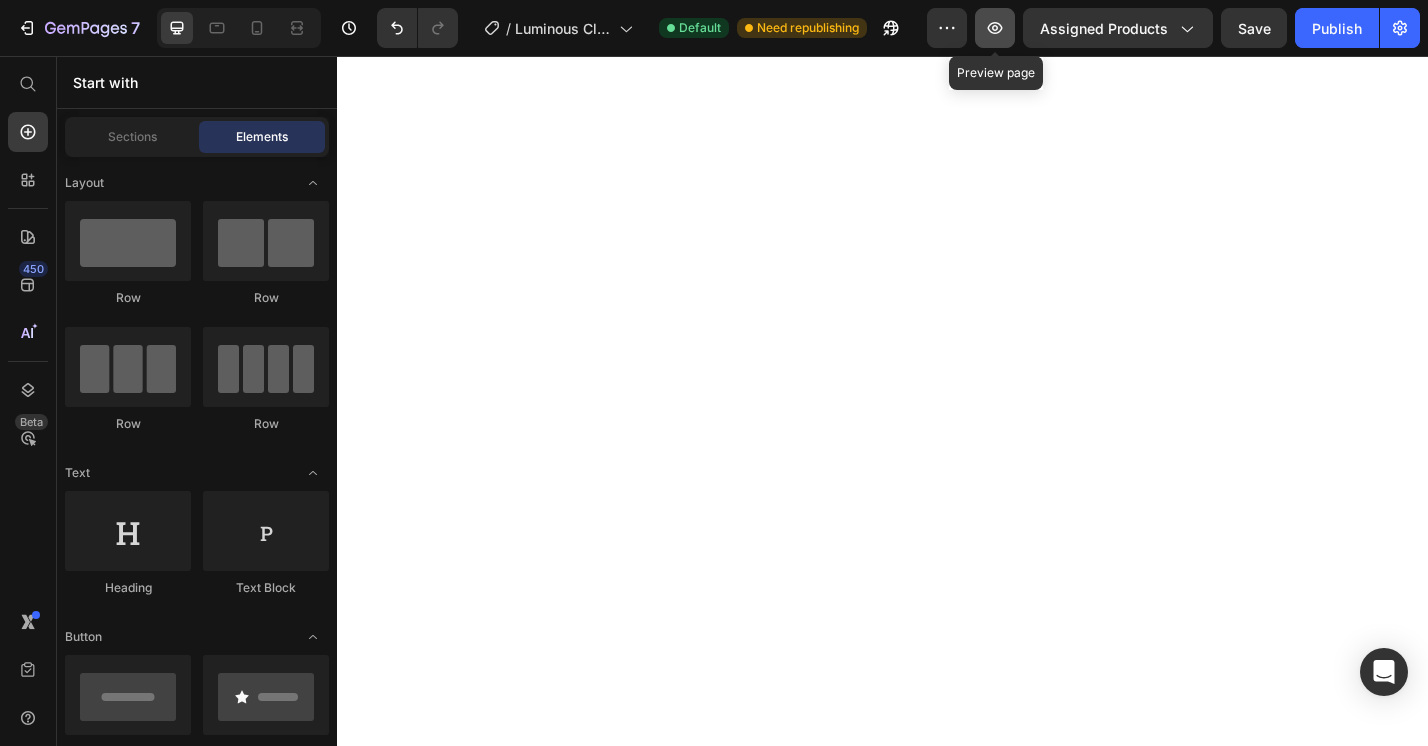 click 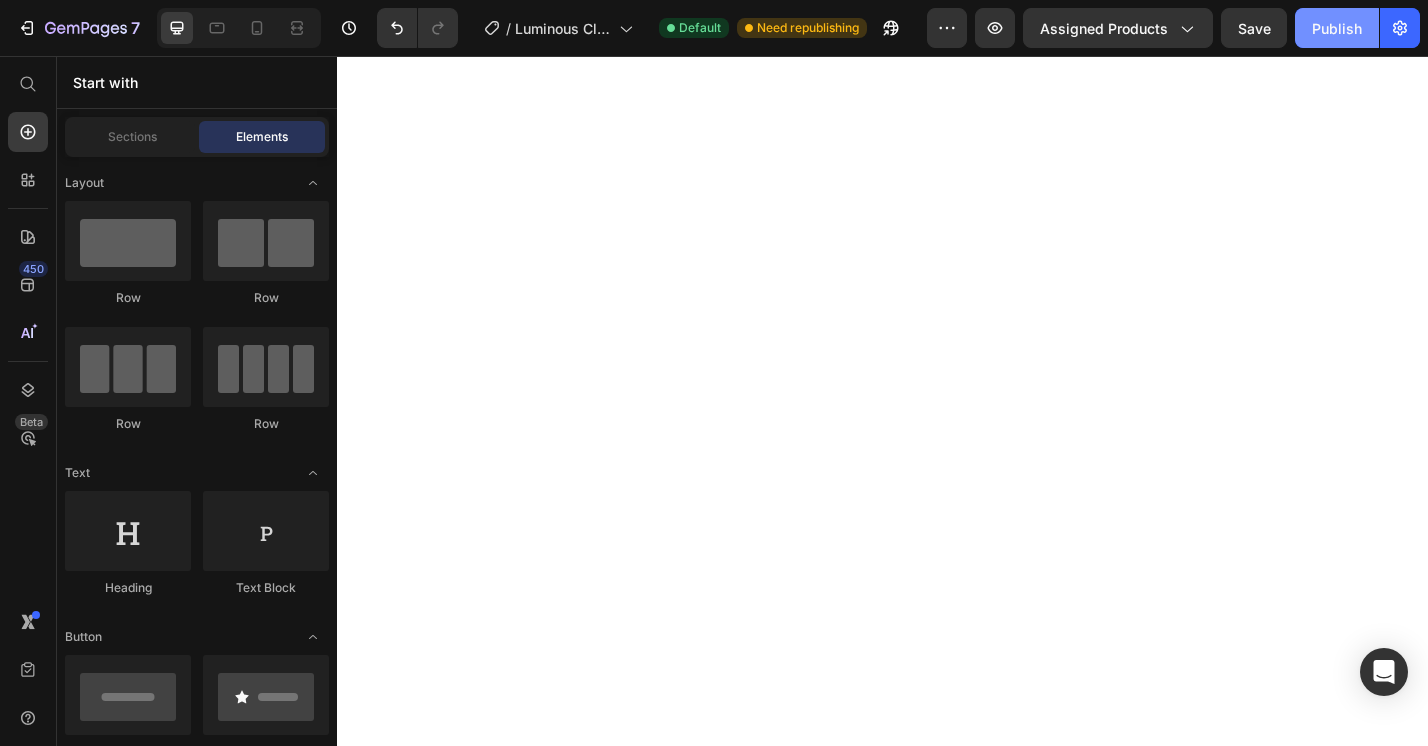 click on "Publish" at bounding box center (1337, 28) 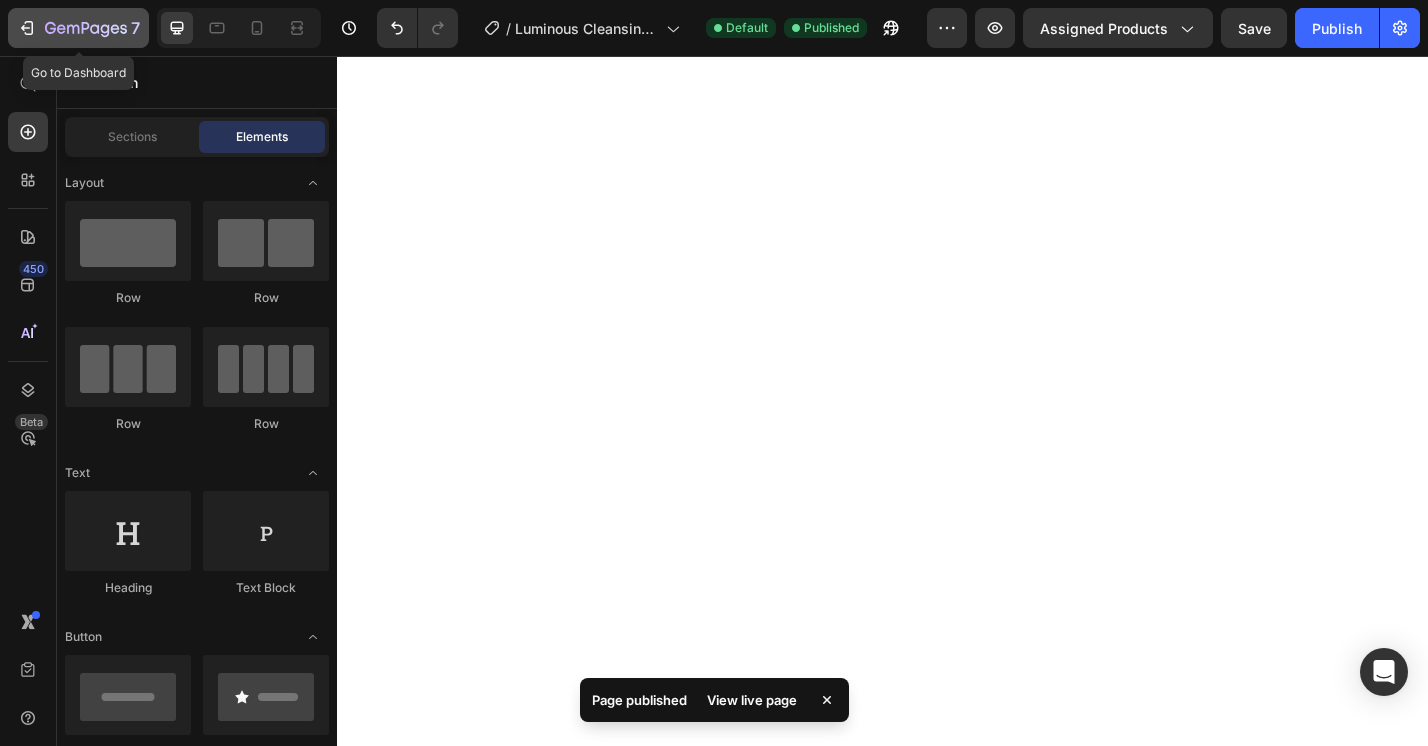 click 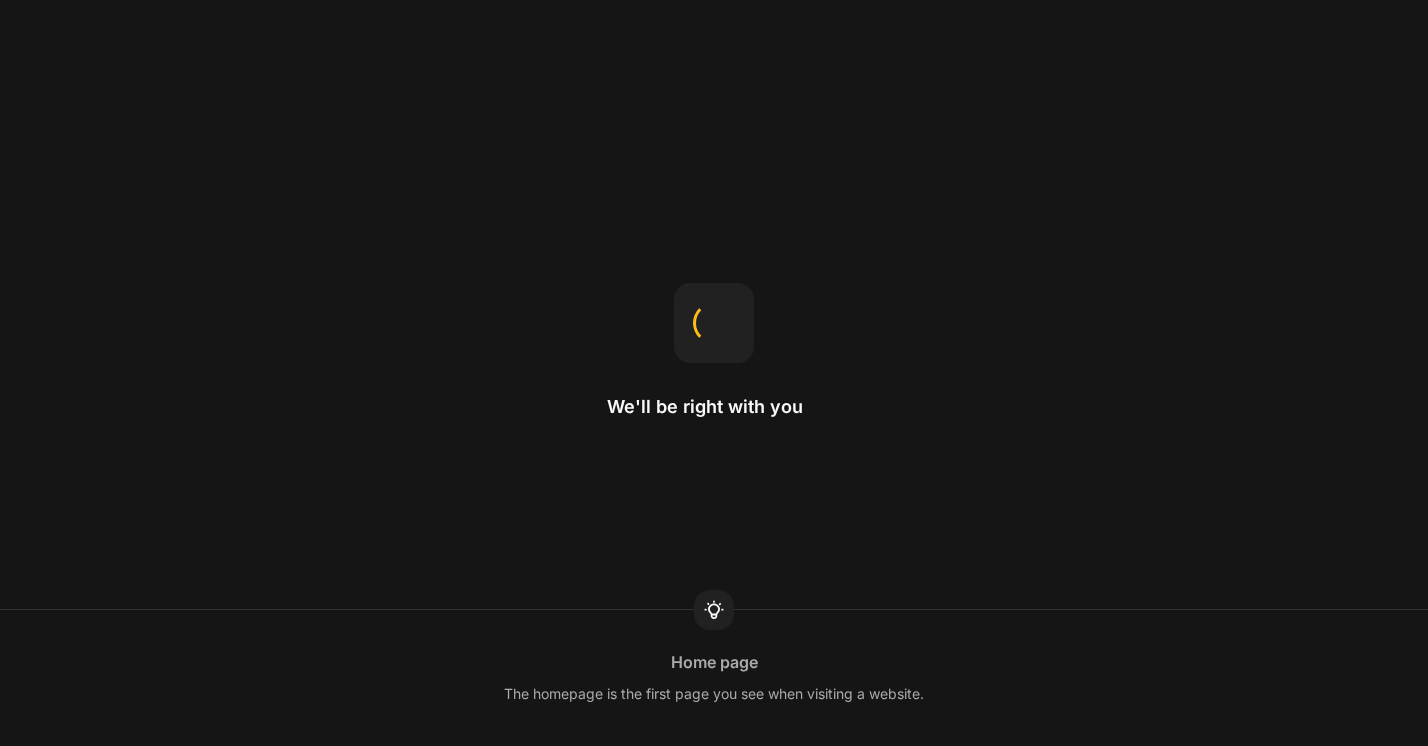 scroll, scrollTop: 0, scrollLeft: 0, axis: both 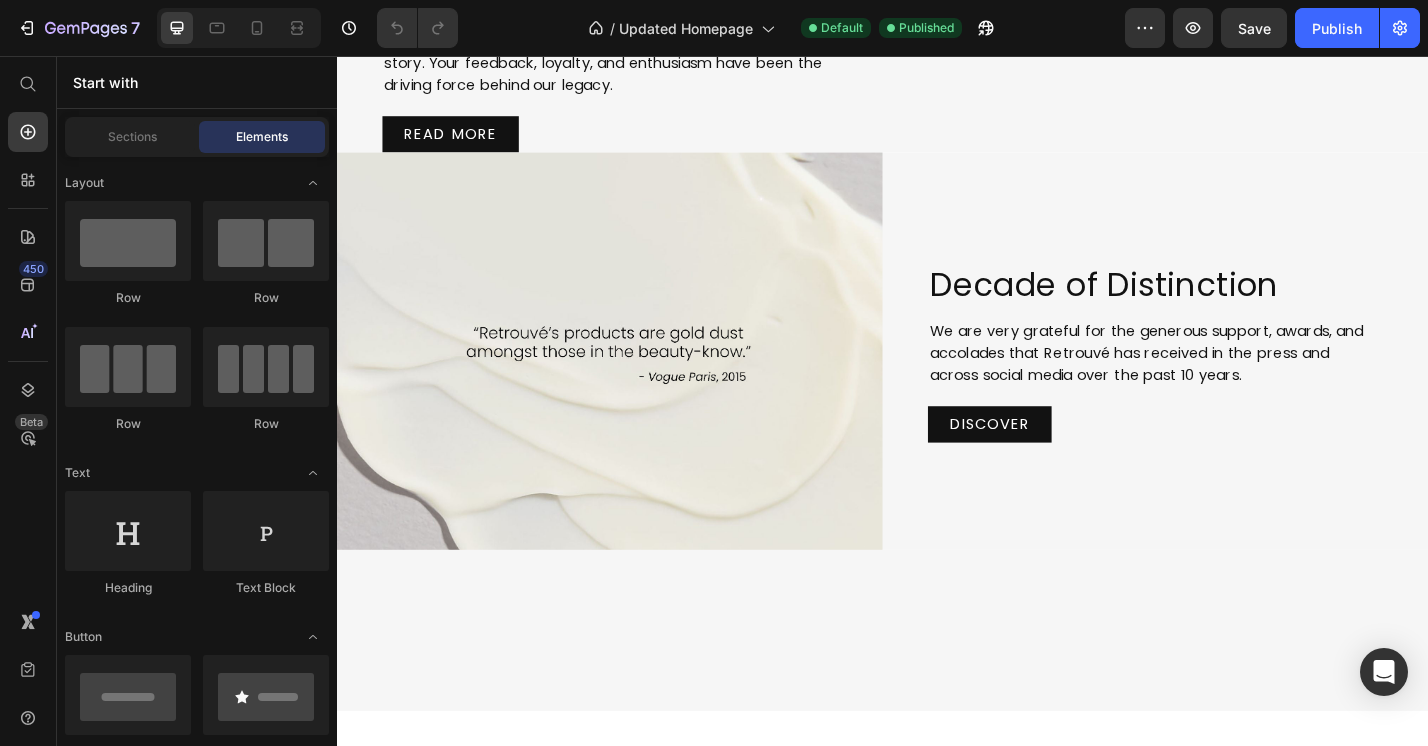 click on "Our Gift To You" at bounding box center (1123, -213) 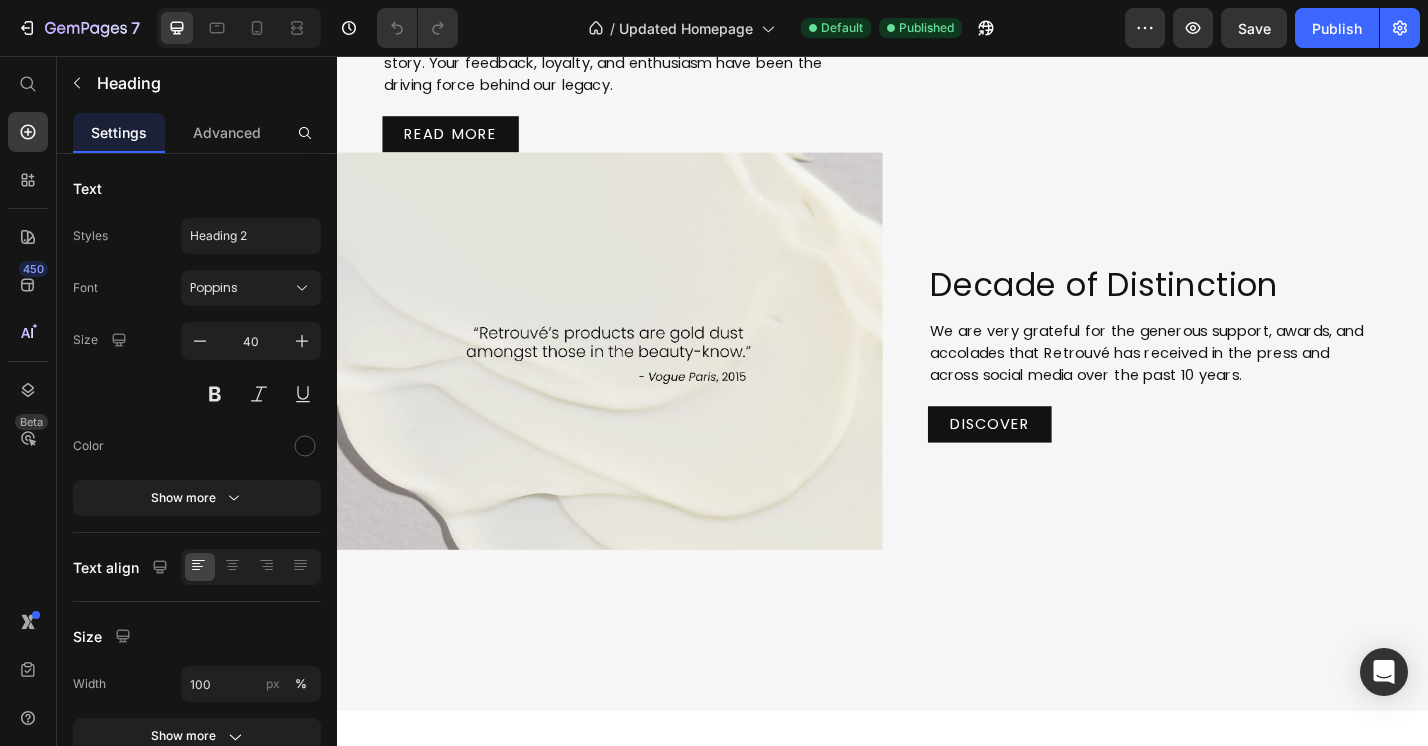 click on "Our Gift To You" at bounding box center [1237, -213] 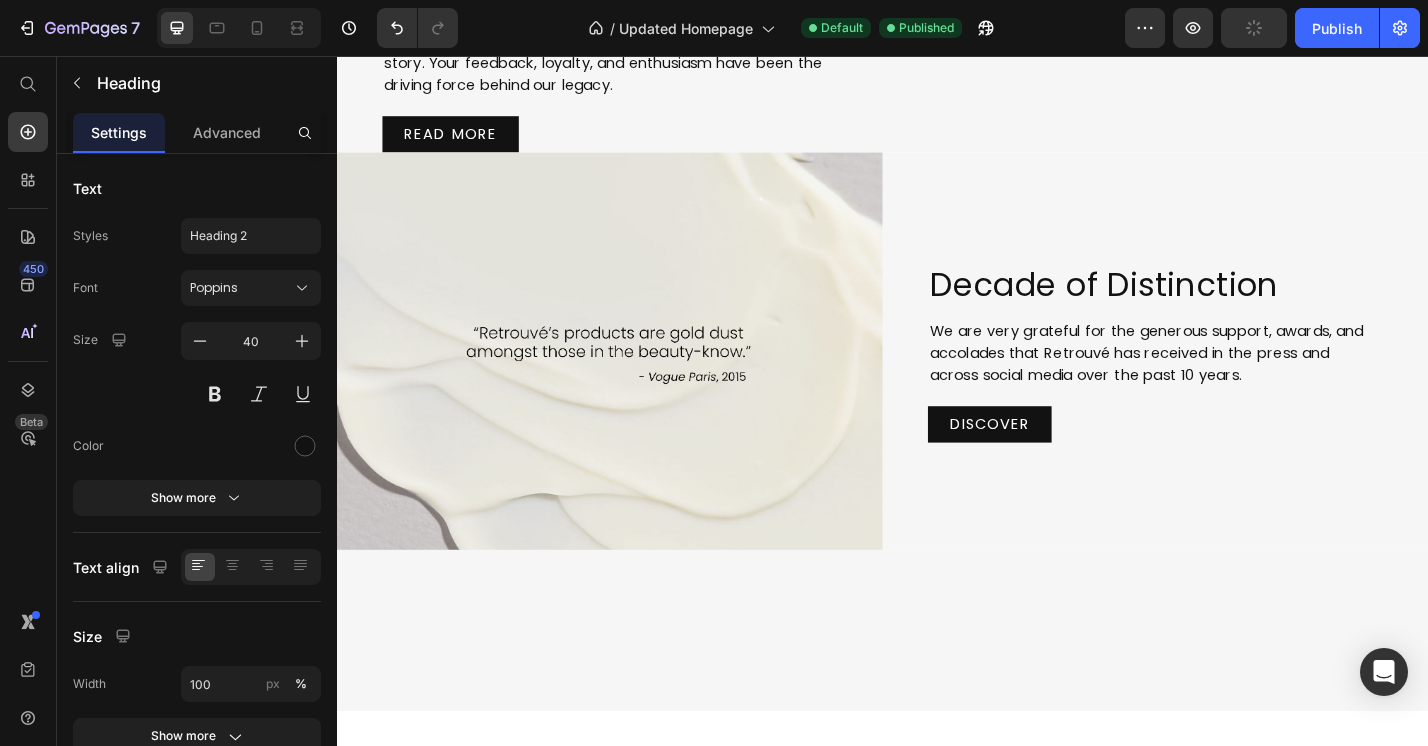 scroll, scrollTop: 1481, scrollLeft: 0, axis: vertical 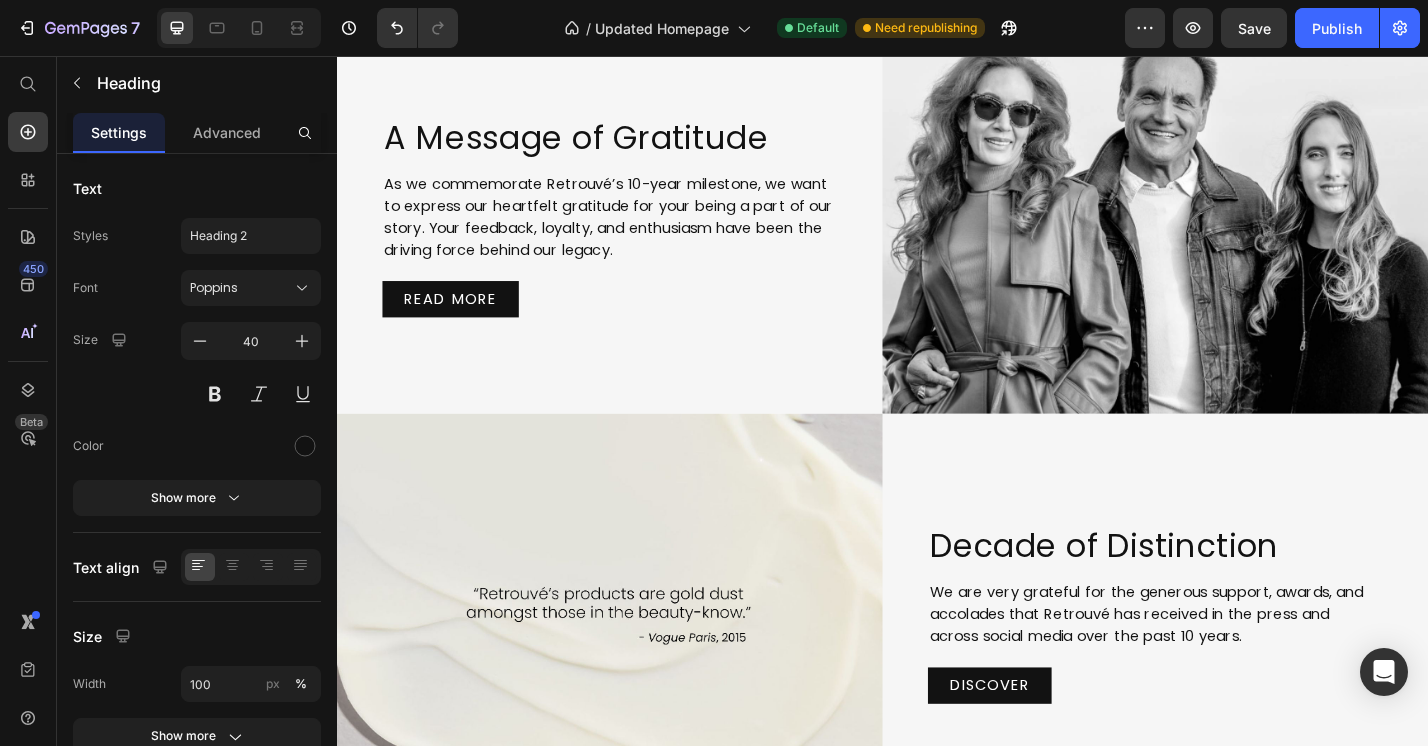 click on "Be the first to experience our NEW Conditioning Toner Pads (value $40). Yours with any $200 purchase." at bounding box center [1237, -74] 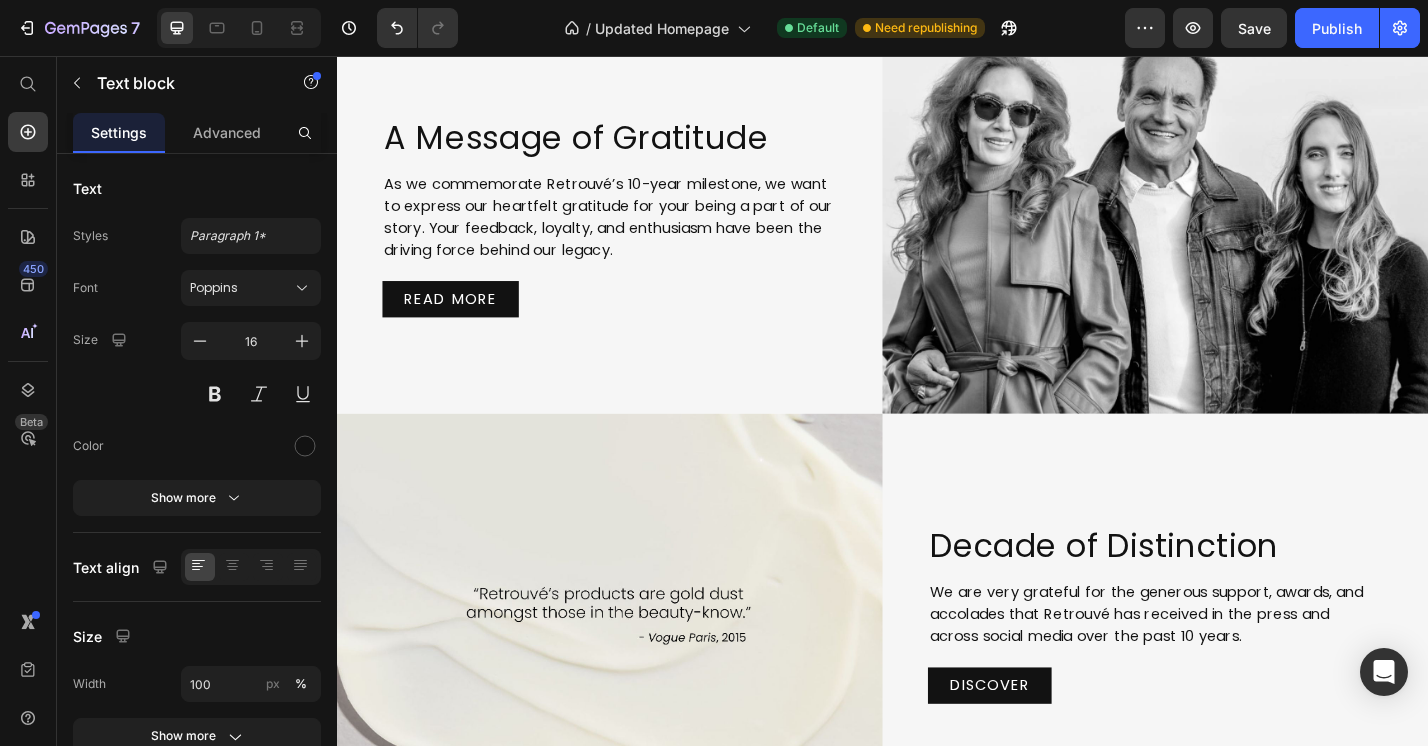 click on "Be the first to experience our NEW Conditioning Toner Pads (value $40). Yours with any $200 purchase." at bounding box center (1237, -74) 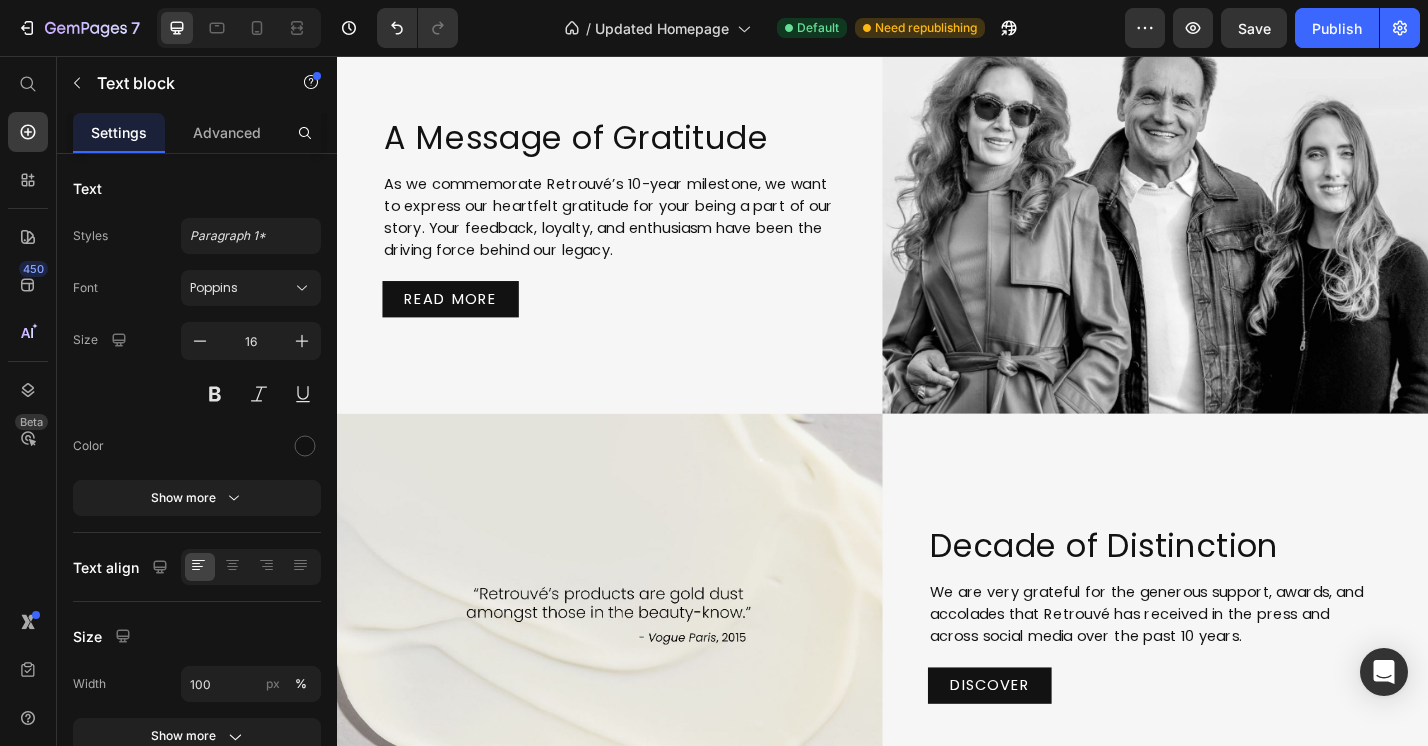 drag, startPoint x: 1362, startPoint y: 455, endPoint x: 1001, endPoint y: 436, distance: 361.49966 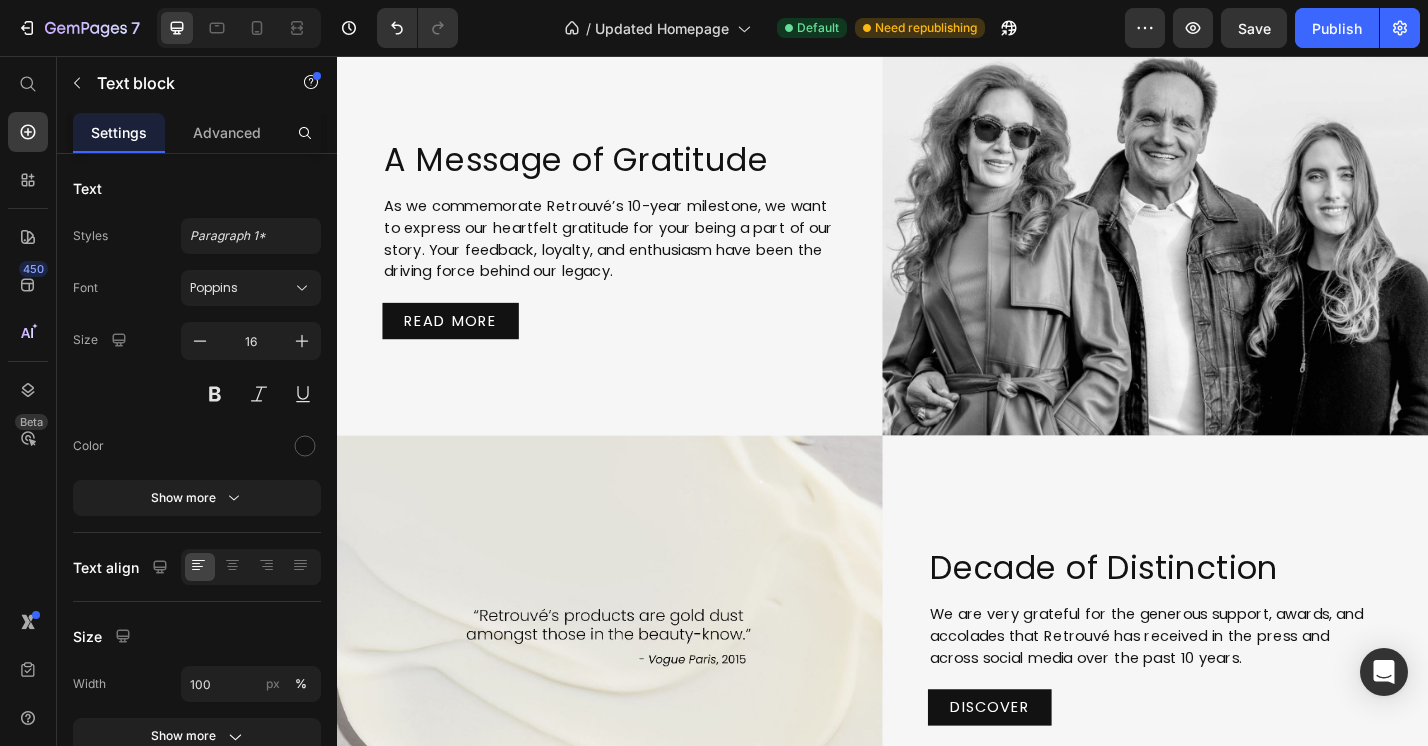 scroll, scrollTop: 1457, scrollLeft: 0, axis: vertical 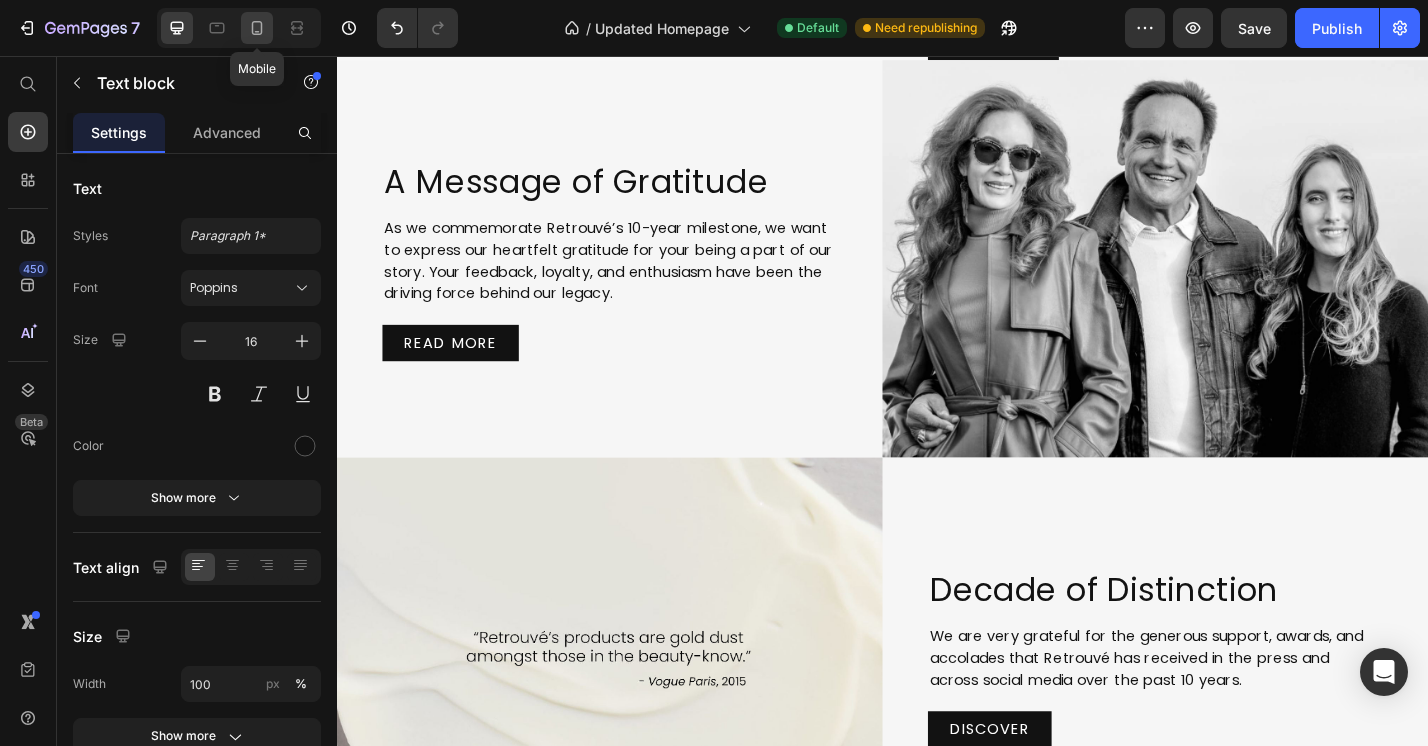 click 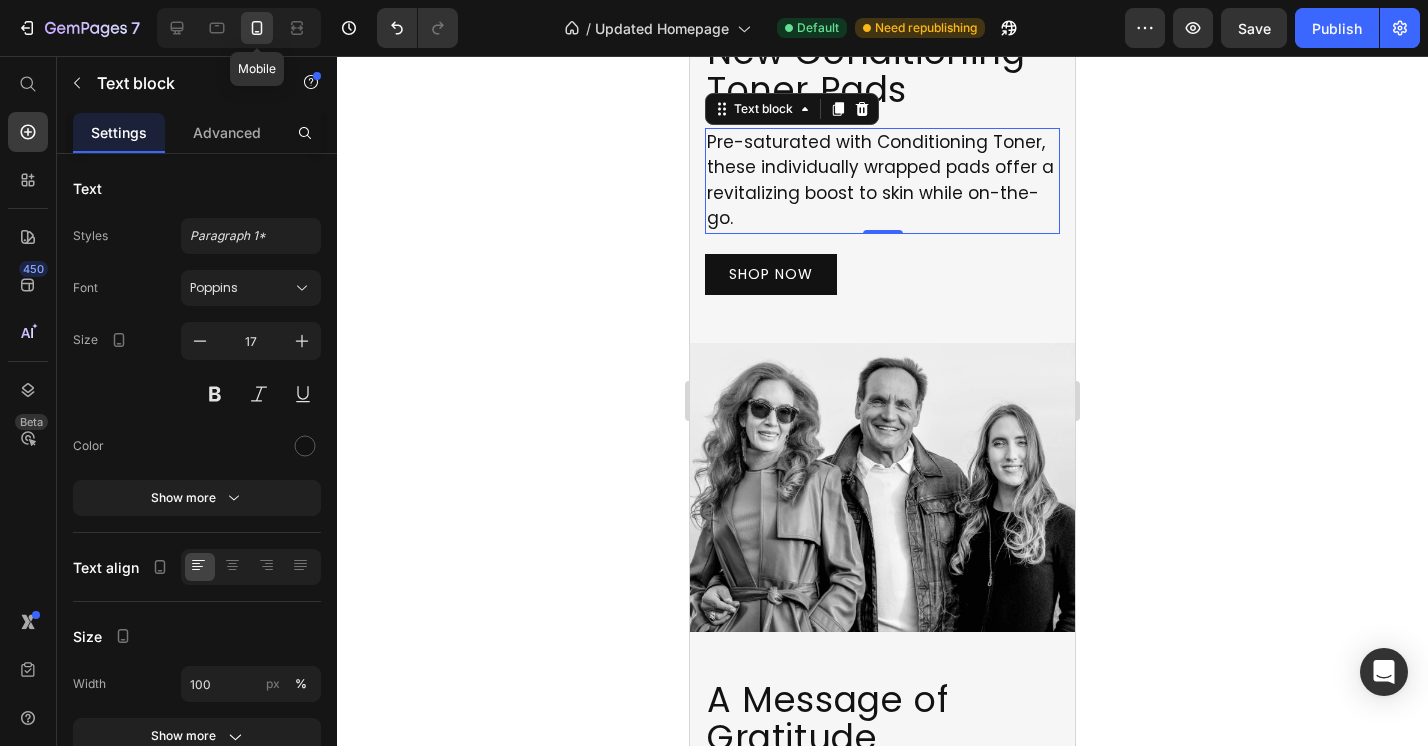 scroll, scrollTop: 2109, scrollLeft: 0, axis: vertical 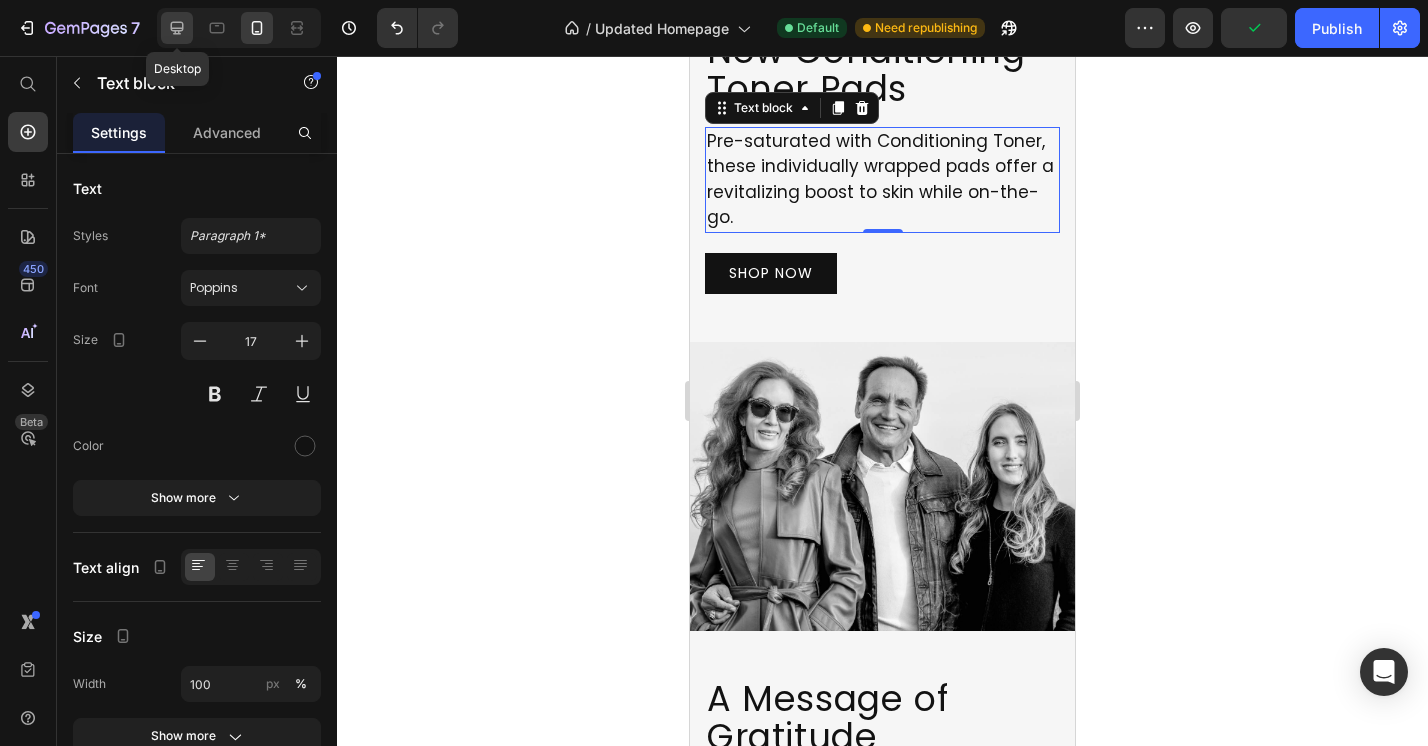 click 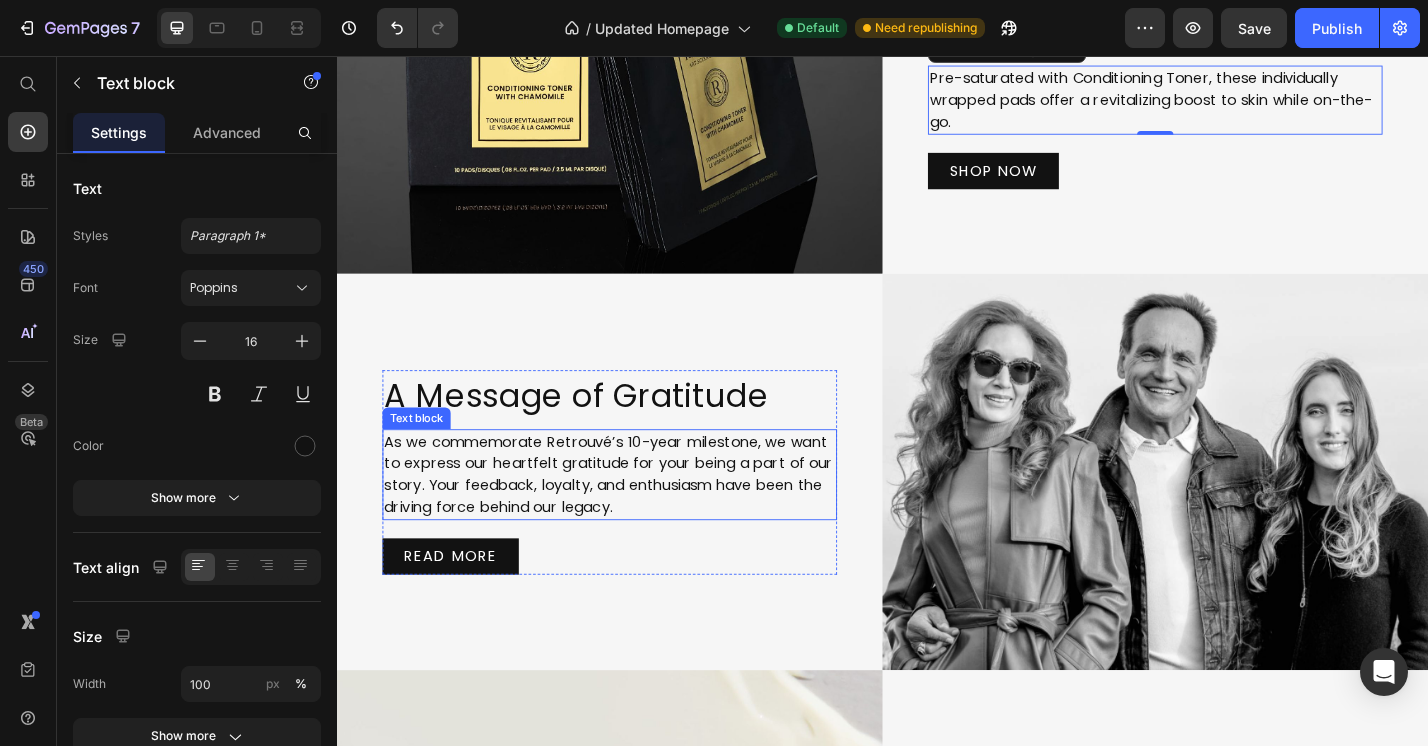 scroll, scrollTop: 1546, scrollLeft: 0, axis: vertical 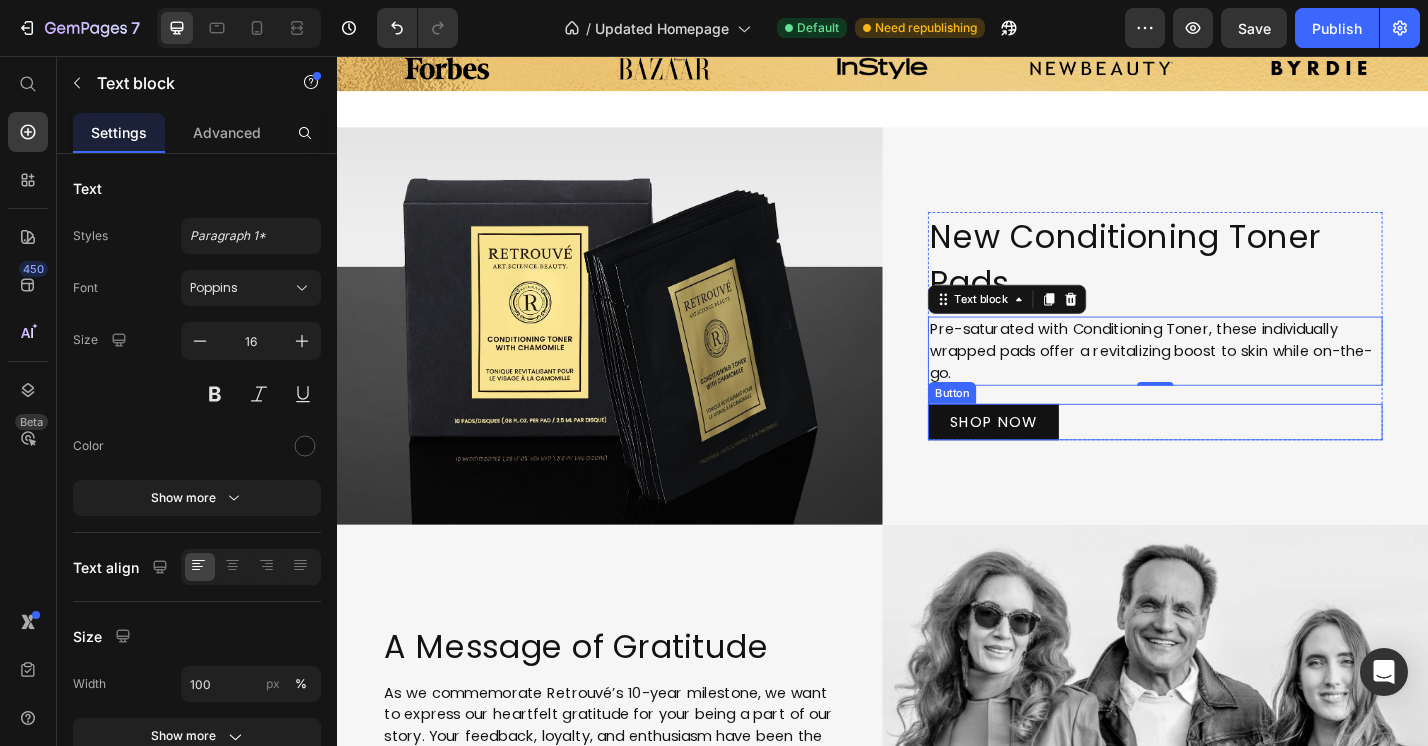 click on "SHOP NOW Button" at bounding box center (1237, 458) 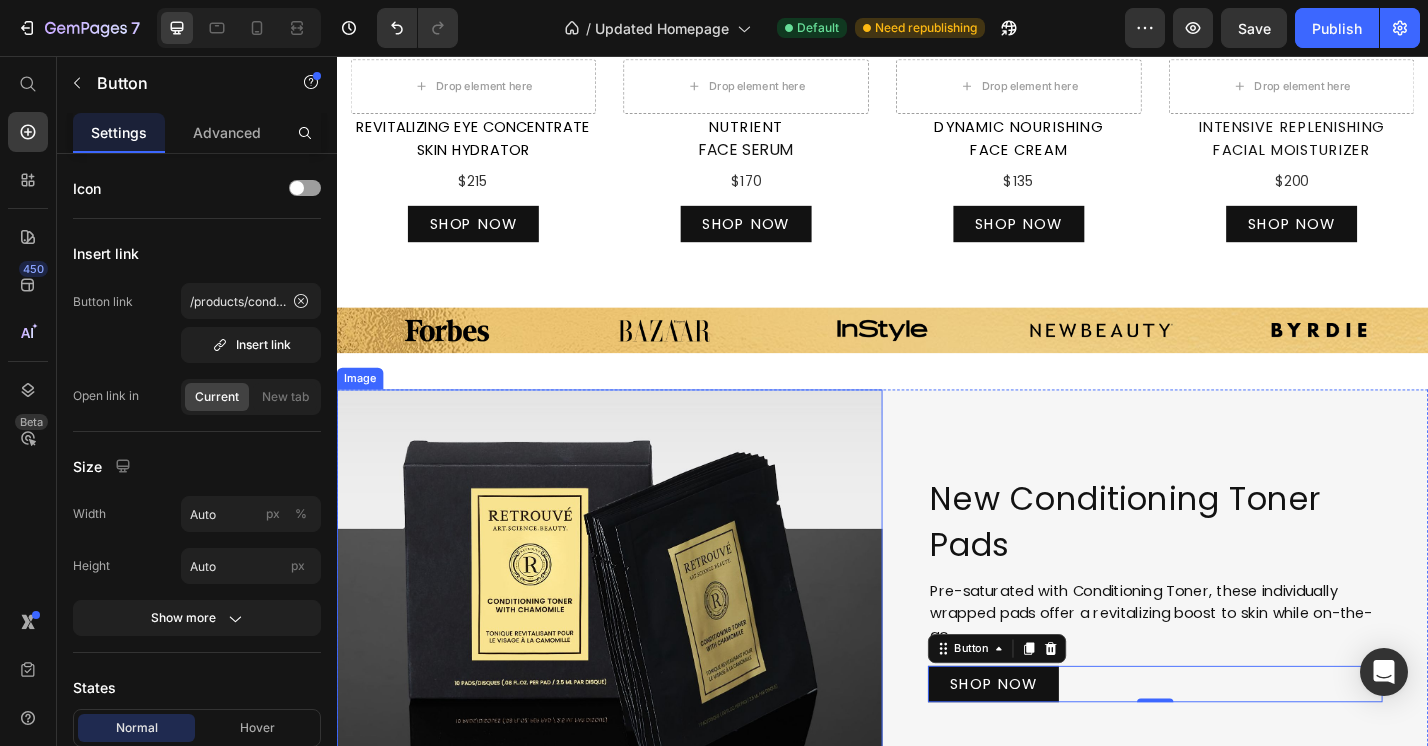 scroll, scrollTop: 925, scrollLeft: 0, axis: vertical 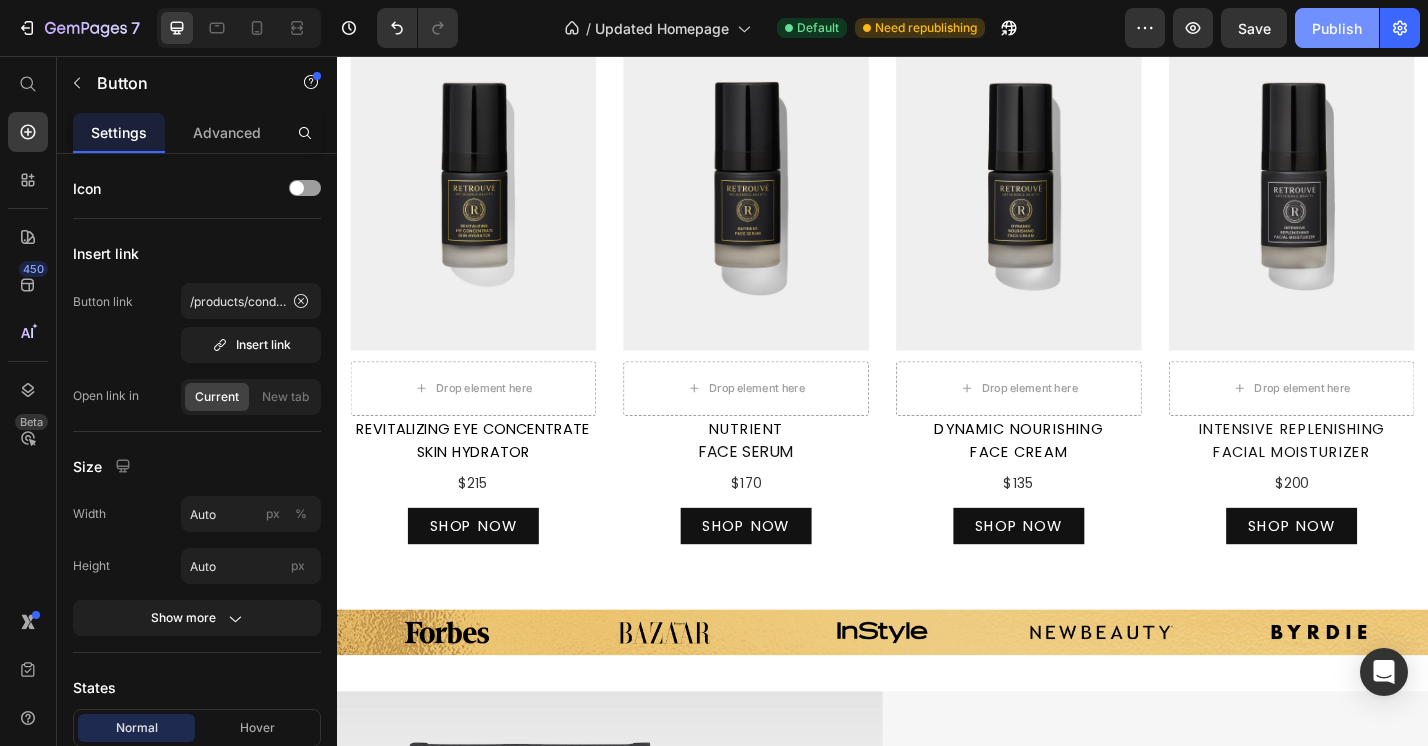 click on "Publish" at bounding box center (1337, 28) 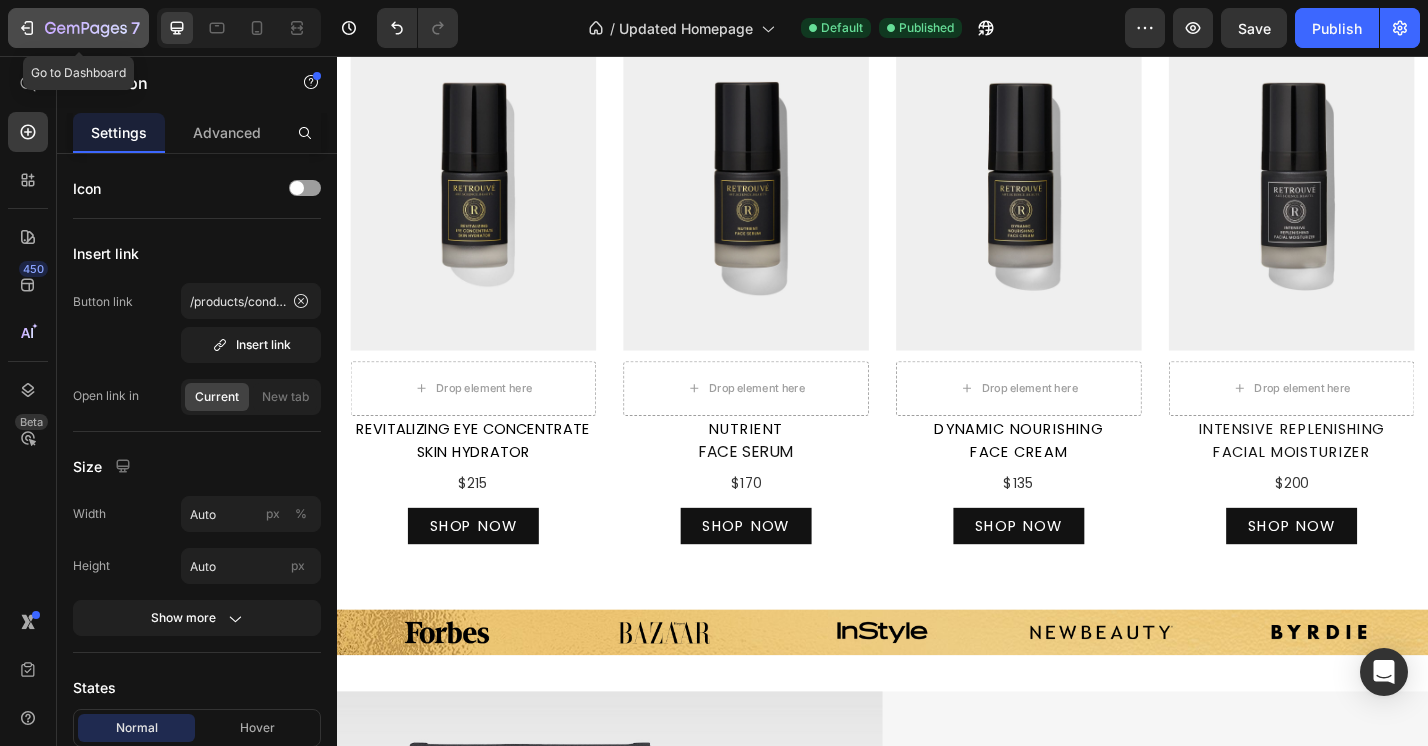 click 